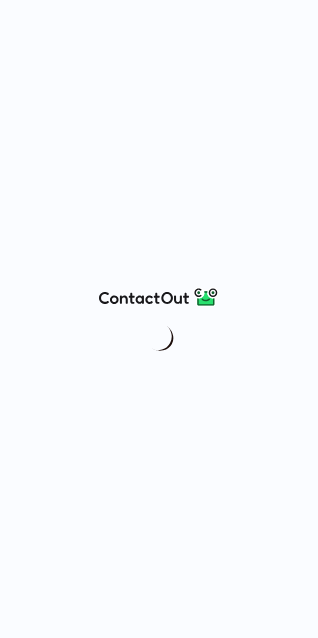 scroll, scrollTop: 0, scrollLeft: 0, axis: both 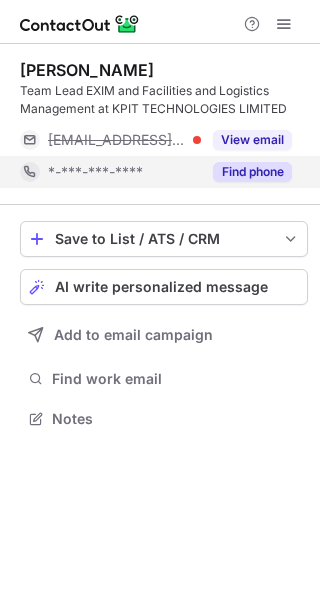 click on "Find phone" at bounding box center (252, 172) 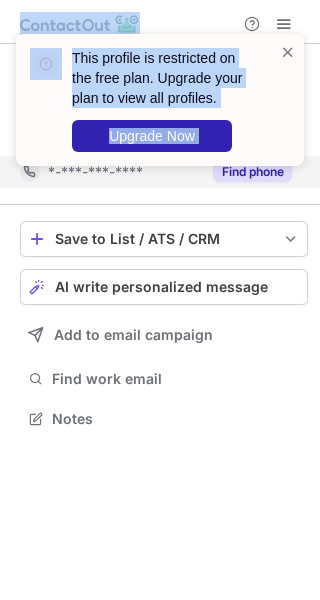 drag, startPoint x: 240, startPoint y: 2, endPoint x: 236, endPoint y: -13, distance: 15.524175 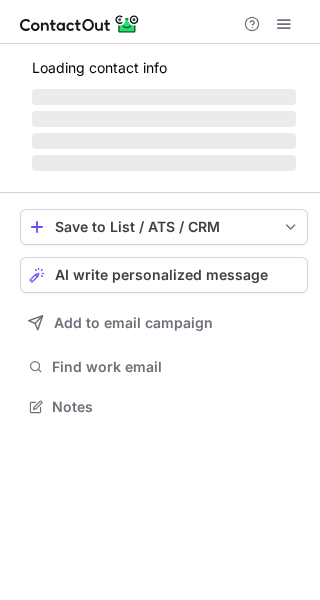 scroll, scrollTop: 0, scrollLeft: 0, axis: both 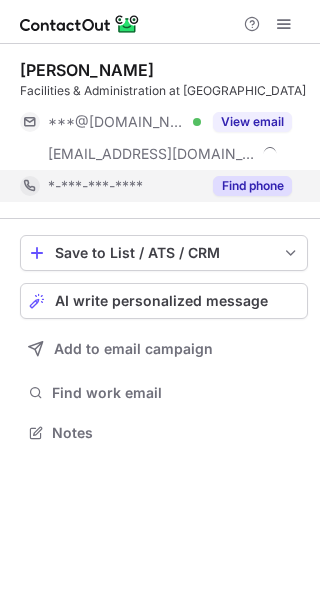 click on "Find phone" at bounding box center [252, 186] 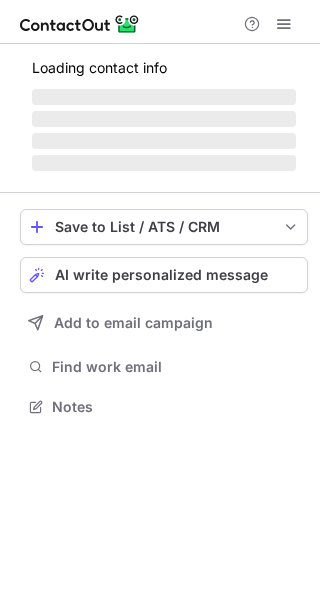 scroll, scrollTop: 0, scrollLeft: 0, axis: both 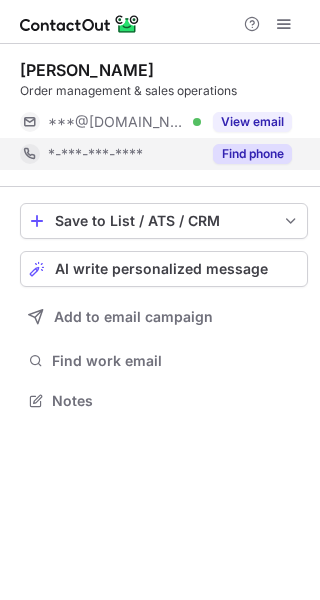 click on "Find phone" at bounding box center (252, 154) 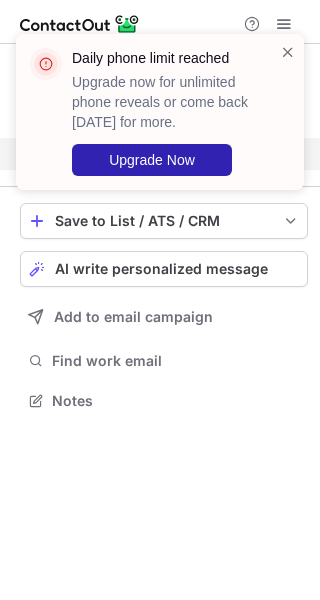 click on "Daily phone limit reached Upgrade now for unlimited phone reveals or come back tomorrow for more. Upgrade Now" at bounding box center [160, 120] 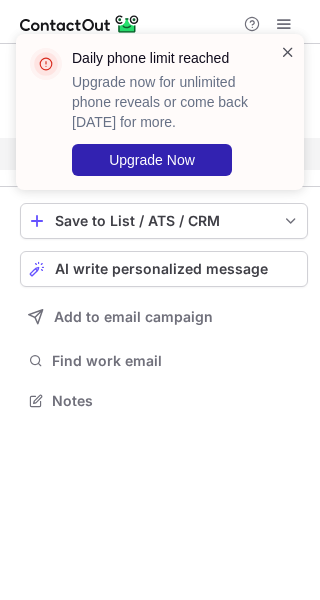 click at bounding box center (288, 52) 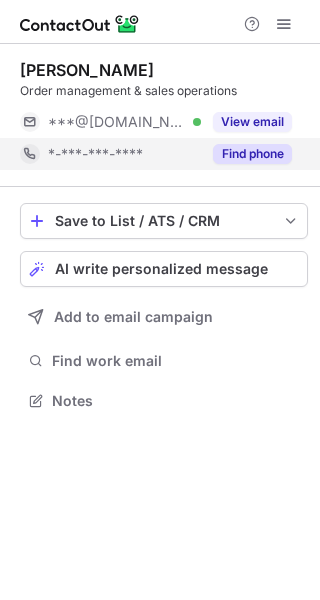 click at bounding box center [284, 24] 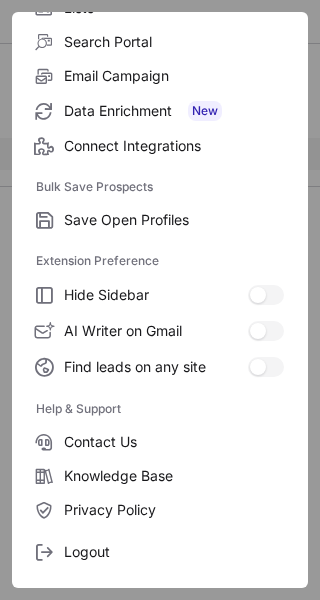 scroll, scrollTop: 232, scrollLeft: 0, axis: vertical 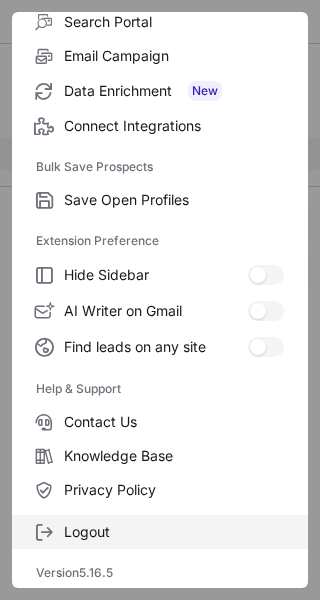 click on "Logout" at bounding box center [160, 532] 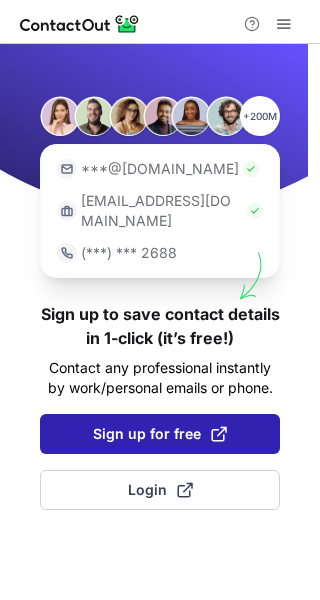 click on "Sign up for free" at bounding box center (160, 434) 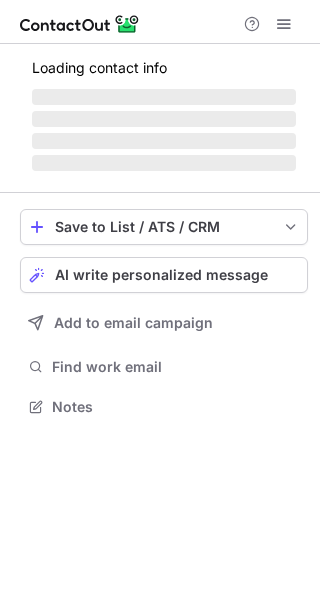 scroll, scrollTop: 0, scrollLeft: 0, axis: both 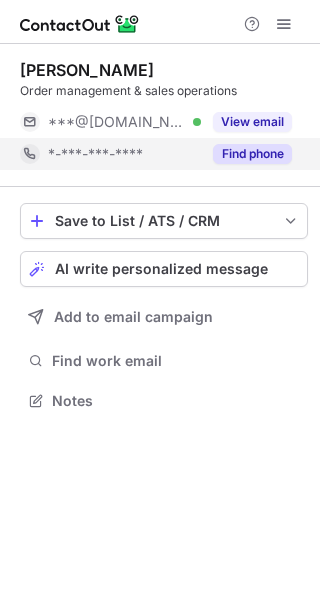 click on "Find phone" at bounding box center [252, 154] 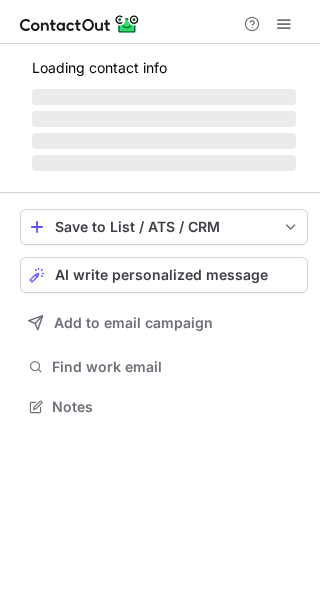 scroll, scrollTop: 0, scrollLeft: 0, axis: both 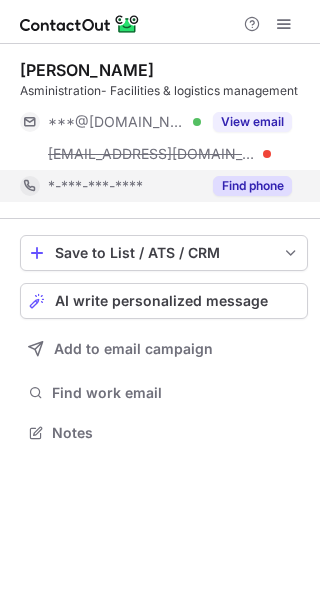 click on "Find phone" at bounding box center [252, 186] 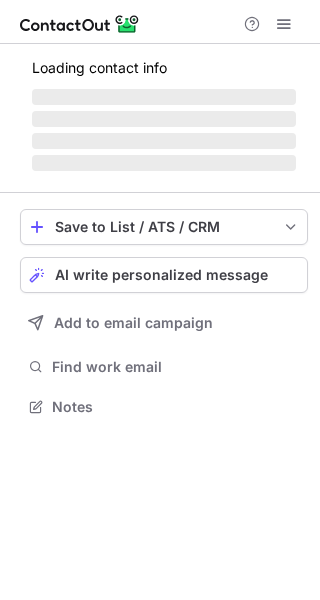 scroll, scrollTop: 0, scrollLeft: 0, axis: both 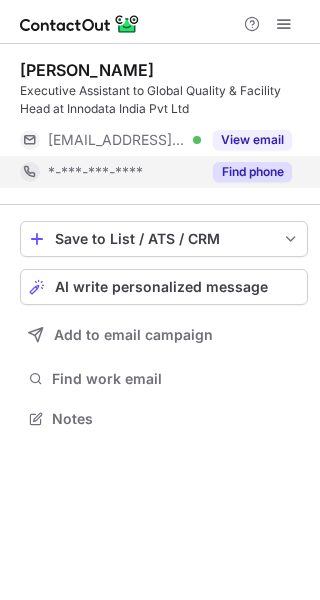 click on "Find phone" at bounding box center [252, 172] 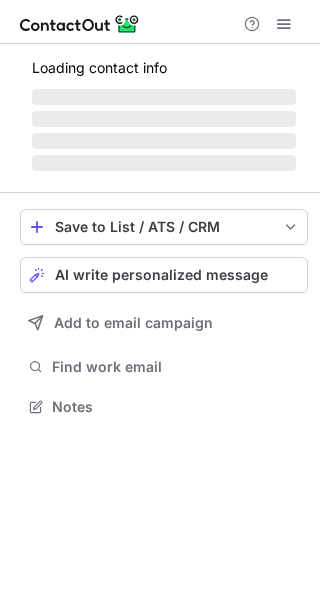 scroll, scrollTop: 0, scrollLeft: 0, axis: both 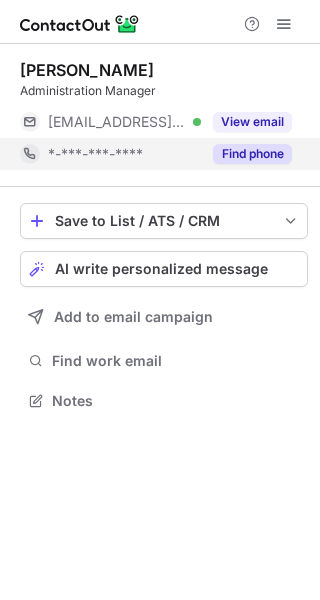 click on "Find phone" at bounding box center (252, 154) 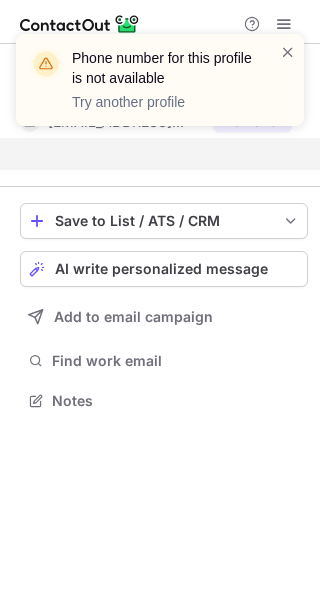 scroll, scrollTop: 354, scrollLeft: 320, axis: both 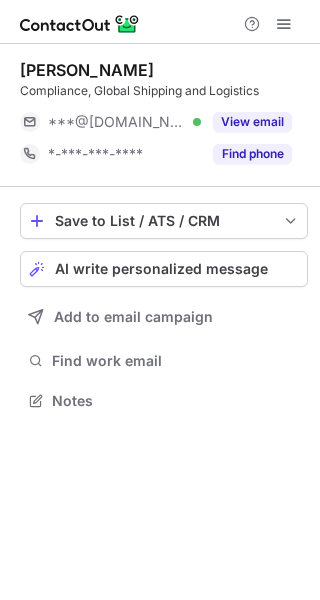 click on "Find phone" at bounding box center (252, 154) 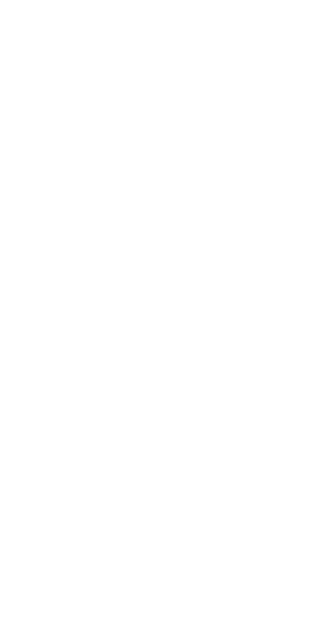 scroll, scrollTop: 0, scrollLeft: 0, axis: both 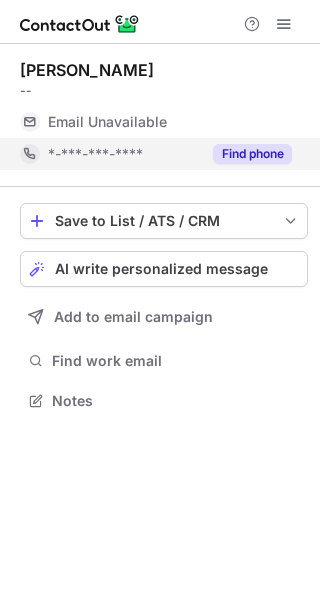click on "Find phone" at bounding box center (252, 154) 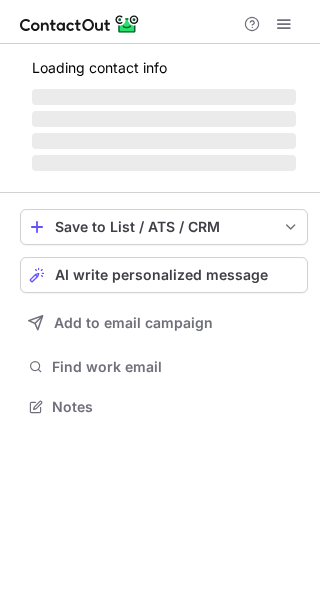 scroll, scrollTop: 0, scrollLeft: 0, axis: both 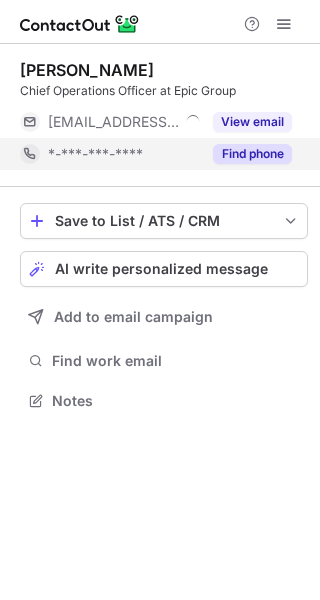 click on "Find phone" at bounding box center [246, 154] 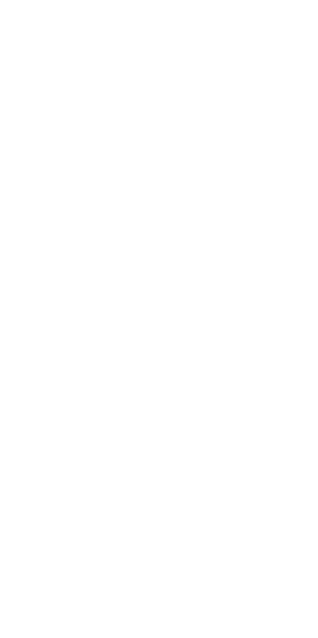 scroll, scrollTop: 0, scrollLeft: 0, axis: both 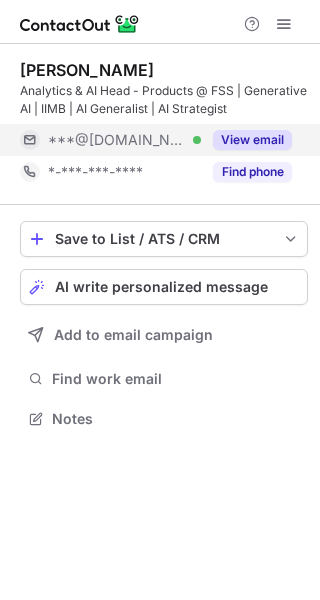 click on "View email" at bounding box center (252, 140) 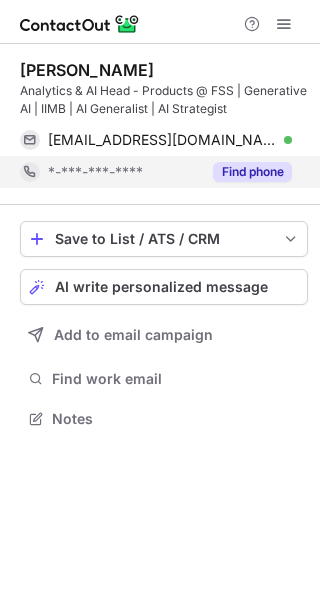 click on "Find phone" at bounding box center [252, 172] 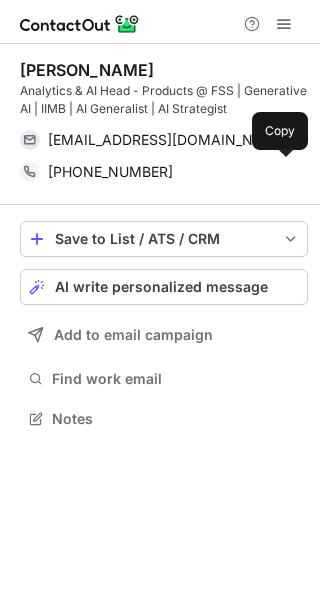 click on "+919538223330" at bounding box center (170, 172) 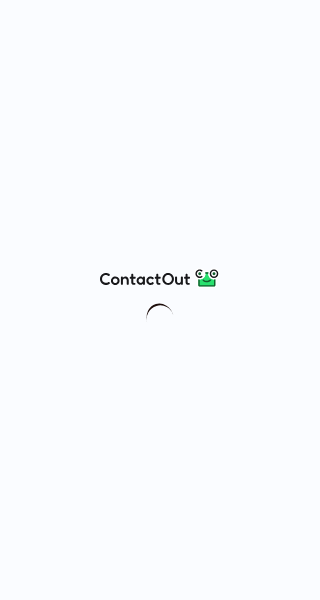 scroll, scrollTop: 0, scrollLeft: 0, axis: both 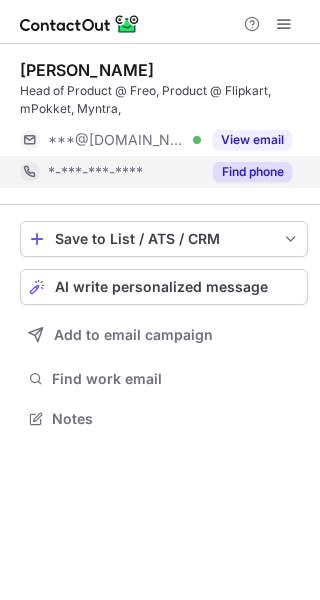 click on "Find phone" at bounding box center (252, 172) 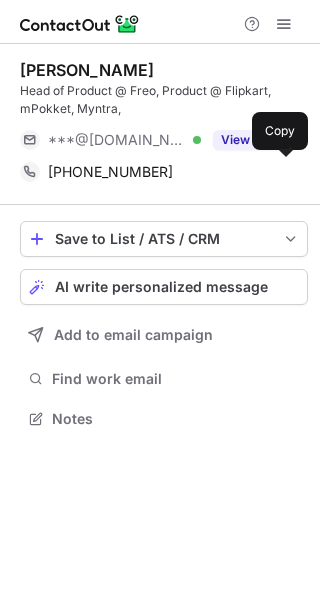 click on "+918800607454" at bounding box center (170, 172) 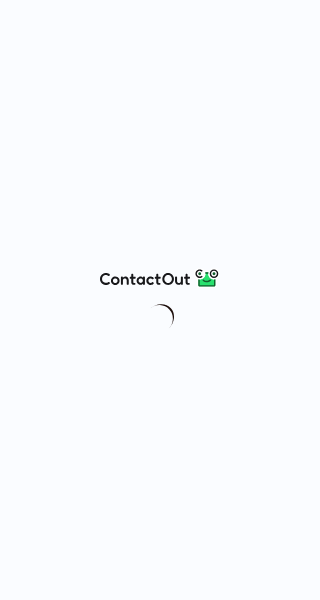 scroll, scrollTop: 0, scrollLeft: 0, axis: both 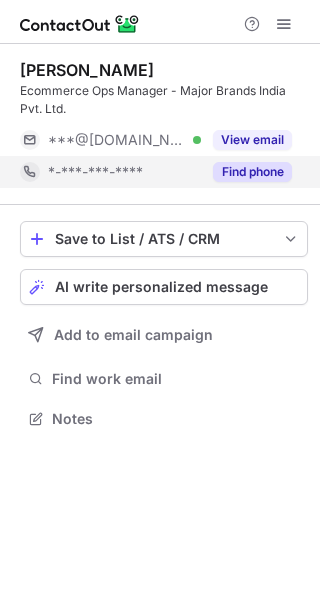 click on "Find phone" at bounding box center [252, 172] 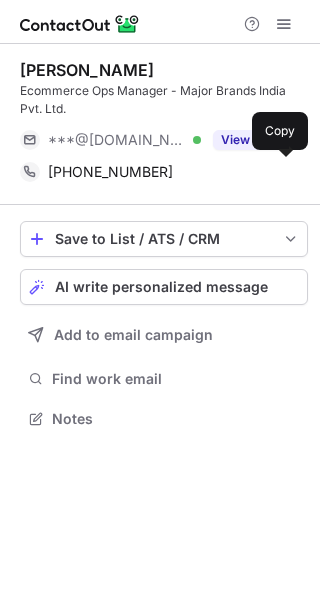 click on "+919867766892" at bounding box center (170, 172) 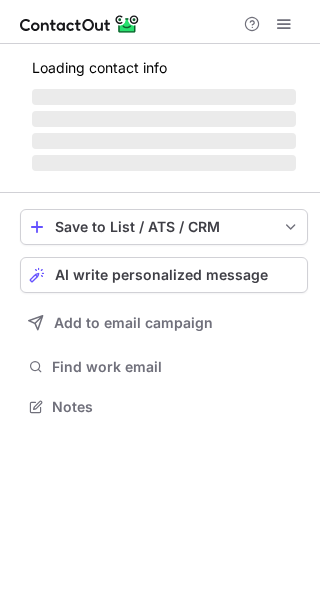 scroll, scrollTop: 0, scrollLeft: 0, axis: both 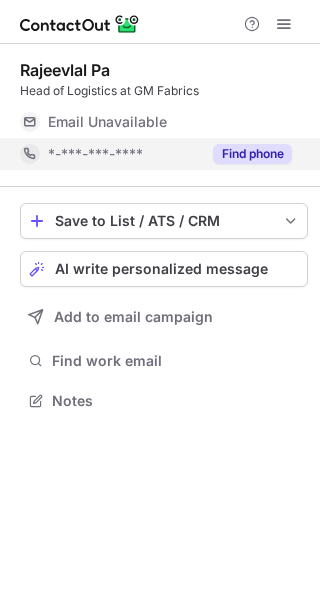 click on "Find phone" at bounding box center (252, 154) 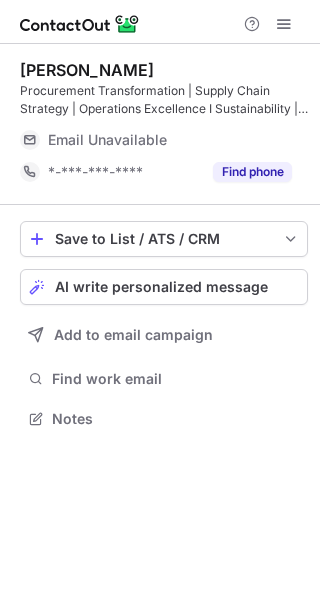 scroll, scrollTop: 0, scrollLeft: 0, axis: both 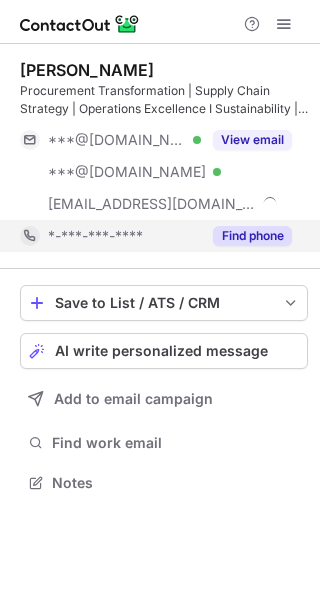 click on "Find phone" at bounding box center [246, 236] 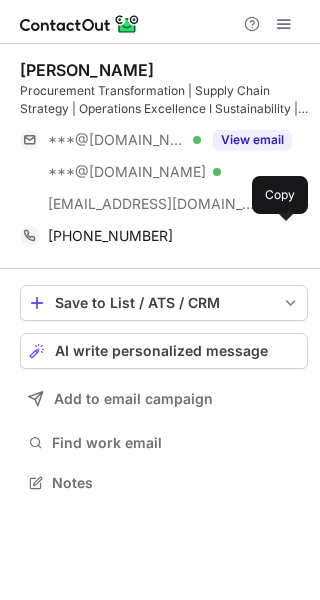 click on "+919347399059 Copy" at bounding box center [156, 236] 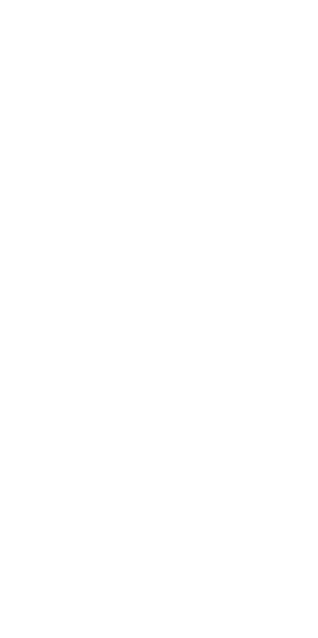 scroll, scrollTop: 0, scrollLeft: 0, axis: both 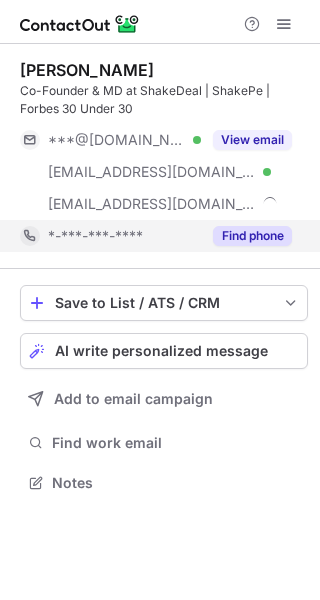 click on "Find phone" at bounding box center (252, 236) 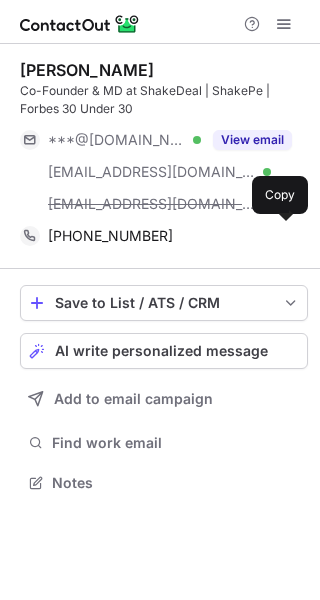 click on "+919880221623" at bounding box center [170, 236] 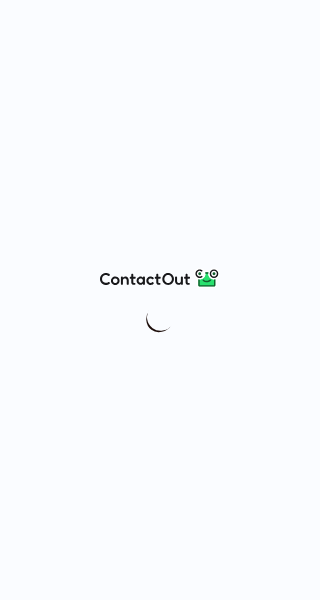 scroll, scrollTop: 0, scrollLeft: 0, axis: both 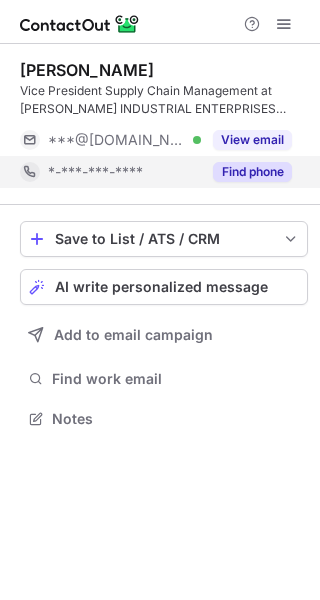 click on "Find phone" at bounding box center (252, 172) 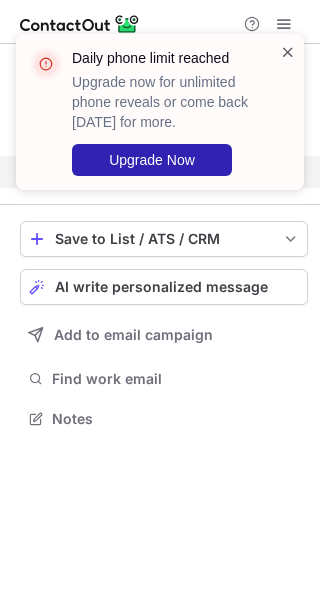 click at bounding box center [288, 52] 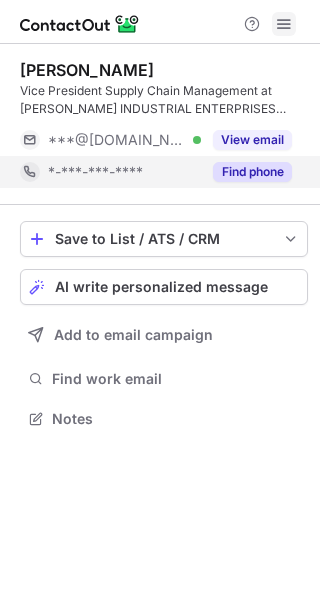 click at bounding box center [284, 24] 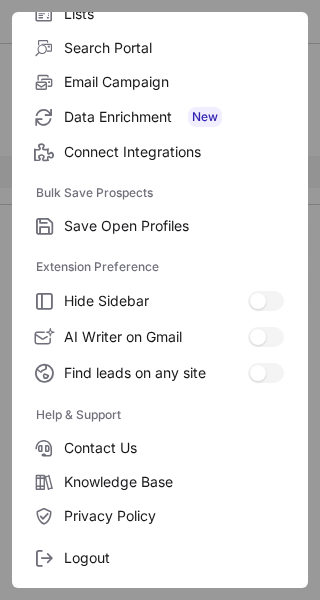 scroll, scrollTop: 232, scrollLeft: 0, axis: vertical 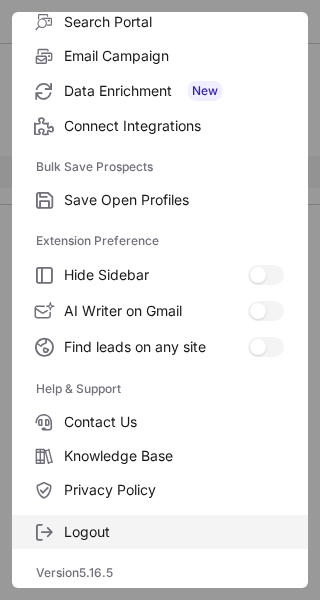 click on "Logout" at bounding box center (160, 532) 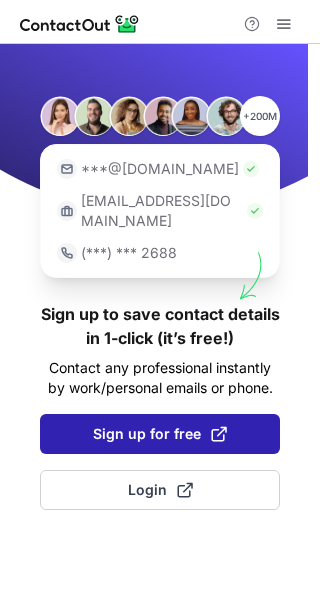 click on "Sign up for free" at bounding box center [160, 434] 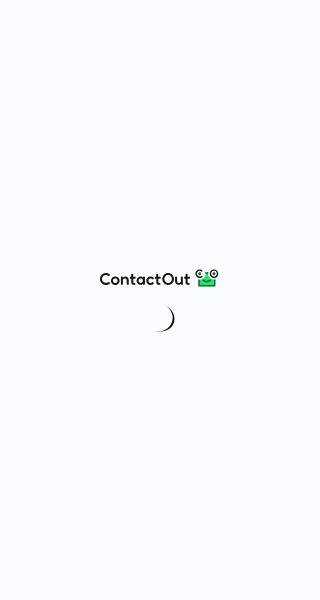 scroll, scrollTop: 0, scrollLeft: 0, axis: both 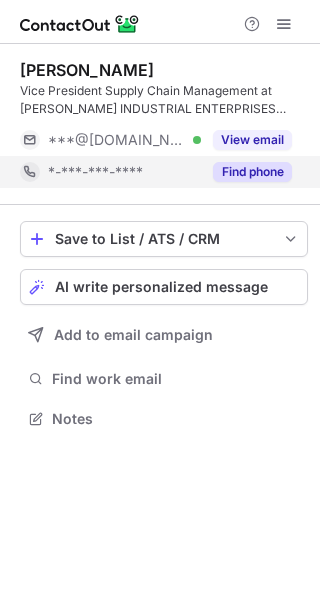 click on "Find phone" at bounding box center (252, 172) 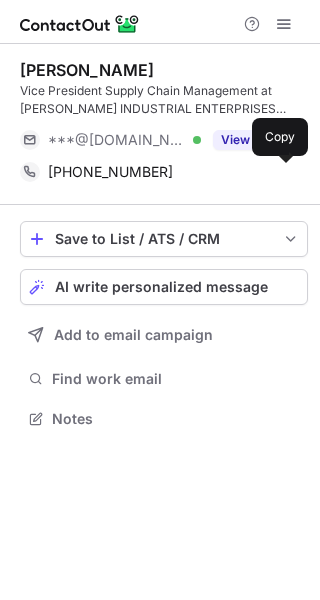 click at bounding box center (282, 172) 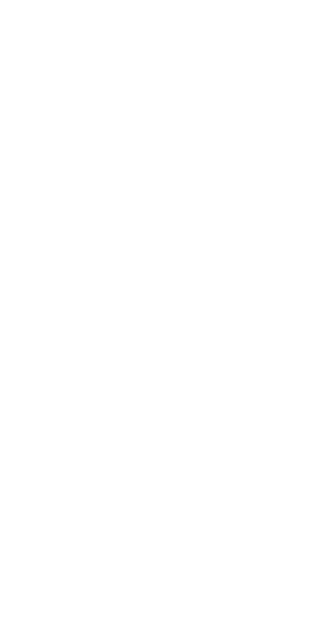 scroll, scrollTop: 0, scrollLeft: 0, axis: both 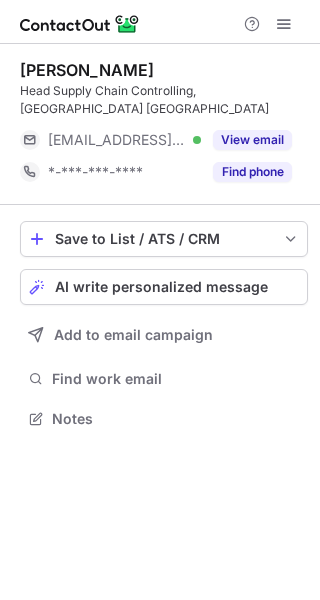 click on "Find phone" at bounding box center (252, 172) 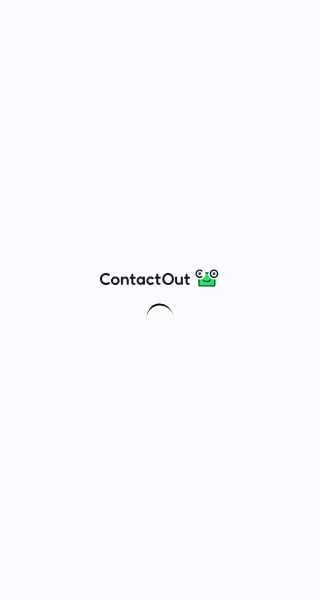 scroll, scrollTop: 0, scrollLeft: 0, axis: both 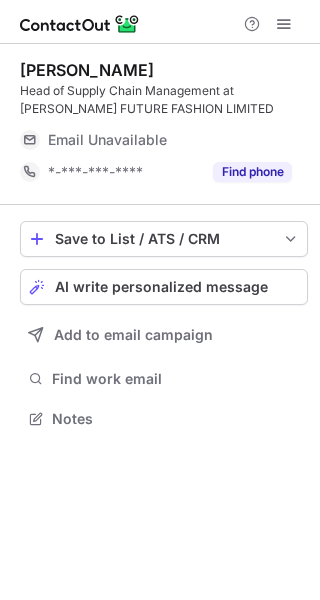 click on "Find phone" at bounding box center (252, 172) 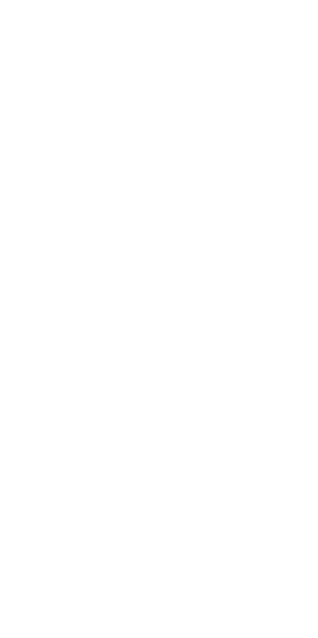 scroll, scrollTop: 0, scrollLeft: 0, axis: both 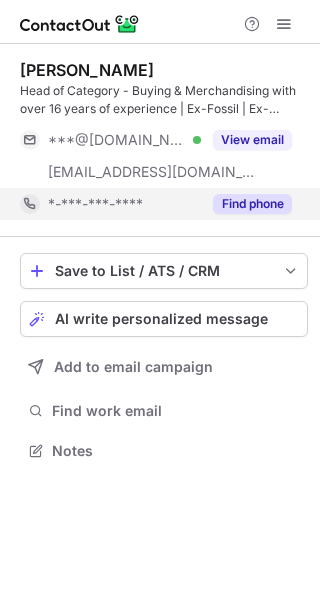 click on "Find phone" at bounding box center [252, 204] 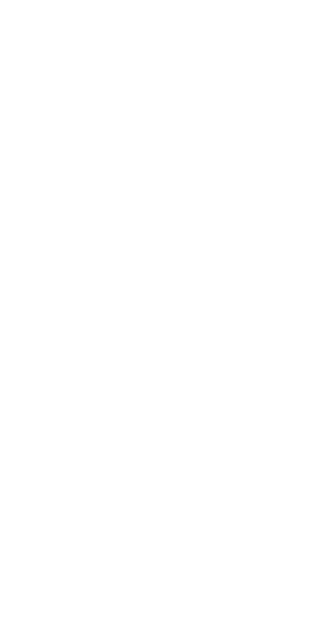 scroll, scrollTop: 0, scrollLeft: 0, axis: both 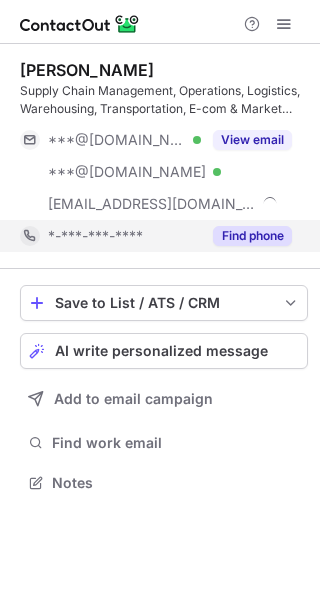 click on "Find phone" at bounding box center (252, 236) 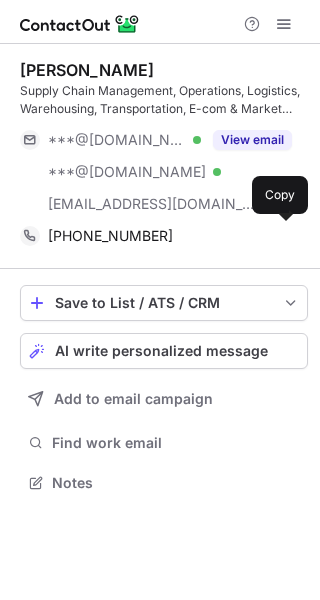 click on "[PHONE_NUMBER]" at bounding box center [170, 236] 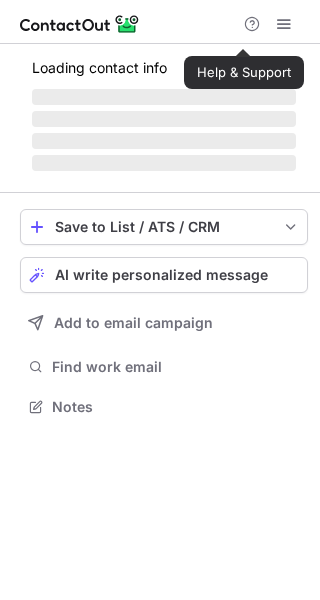 scroll, scrollTop: 0, scrollLeft: 0, axis: both 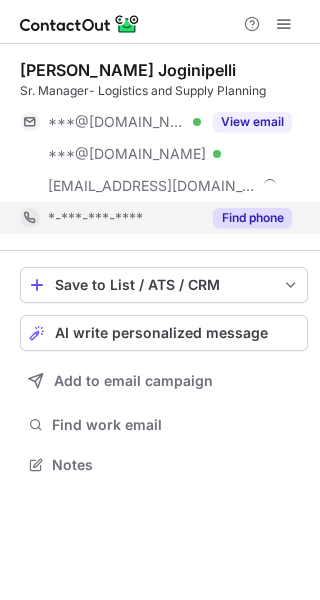 click on "Find phone" at bounding box center [252, 218] 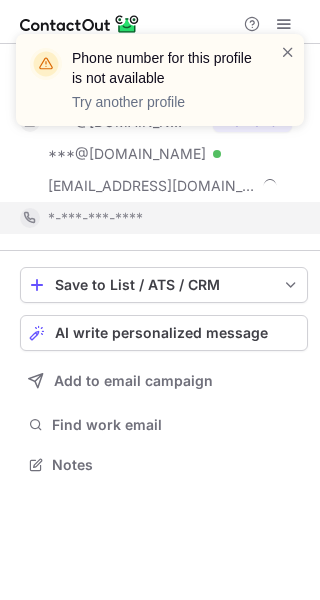 click on "*-***-***-****" at bounding box center [170, 218] 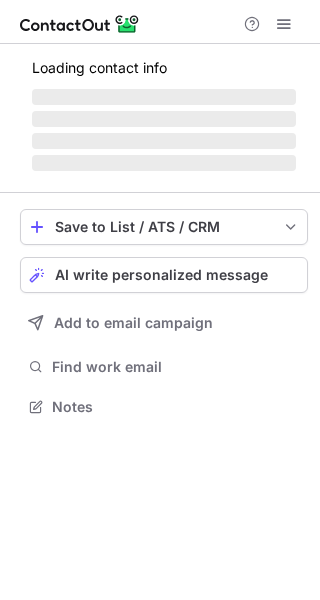 scroll, scrollTop: 0, scrollLeft: 0, axis: both 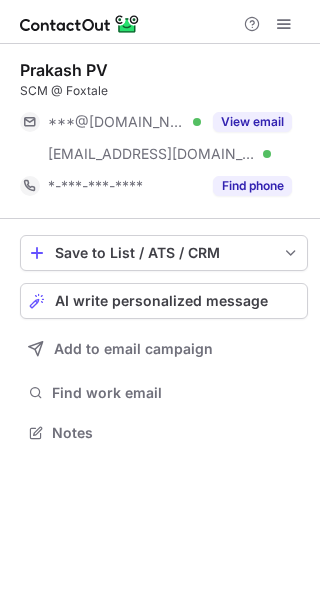 click on "Find phone" at bounding box center [246, 186] 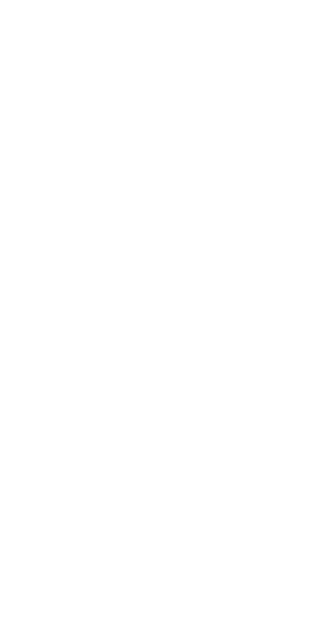 scroll, scrollTop: 0, scrollLeft: 0, axis: both 